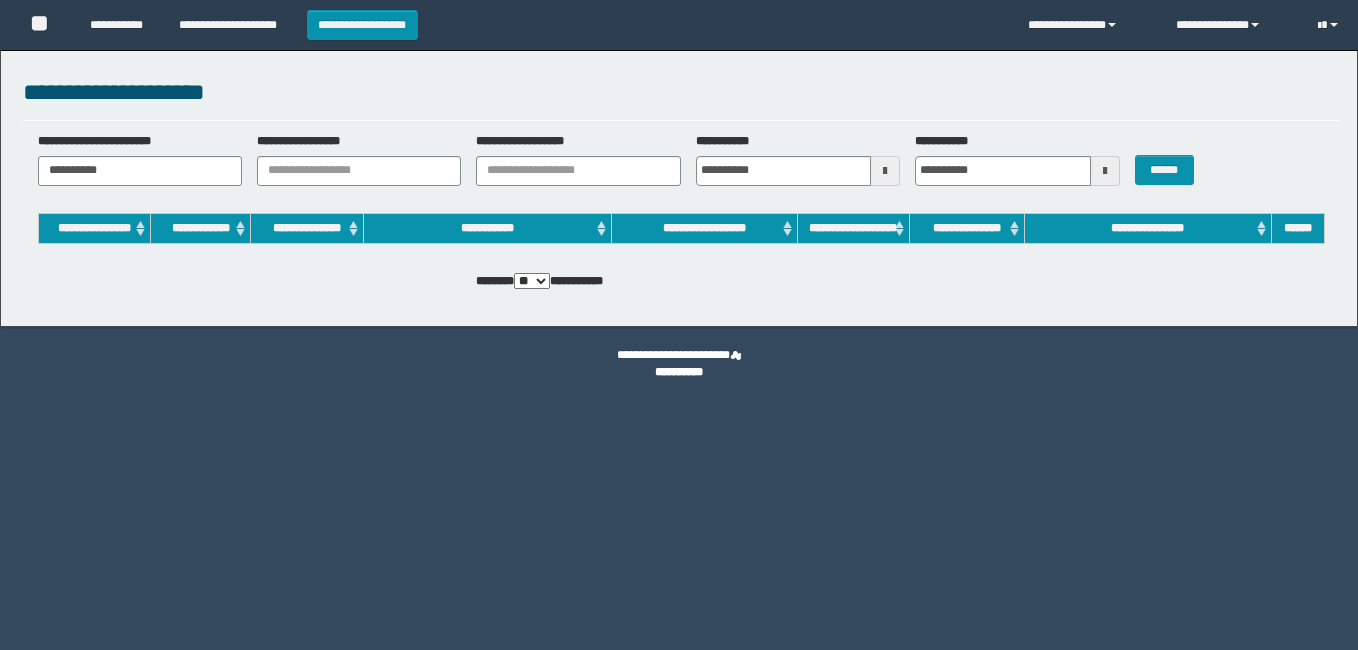scroll, scrollTop: 0, scrollLeft: 0, axis: both 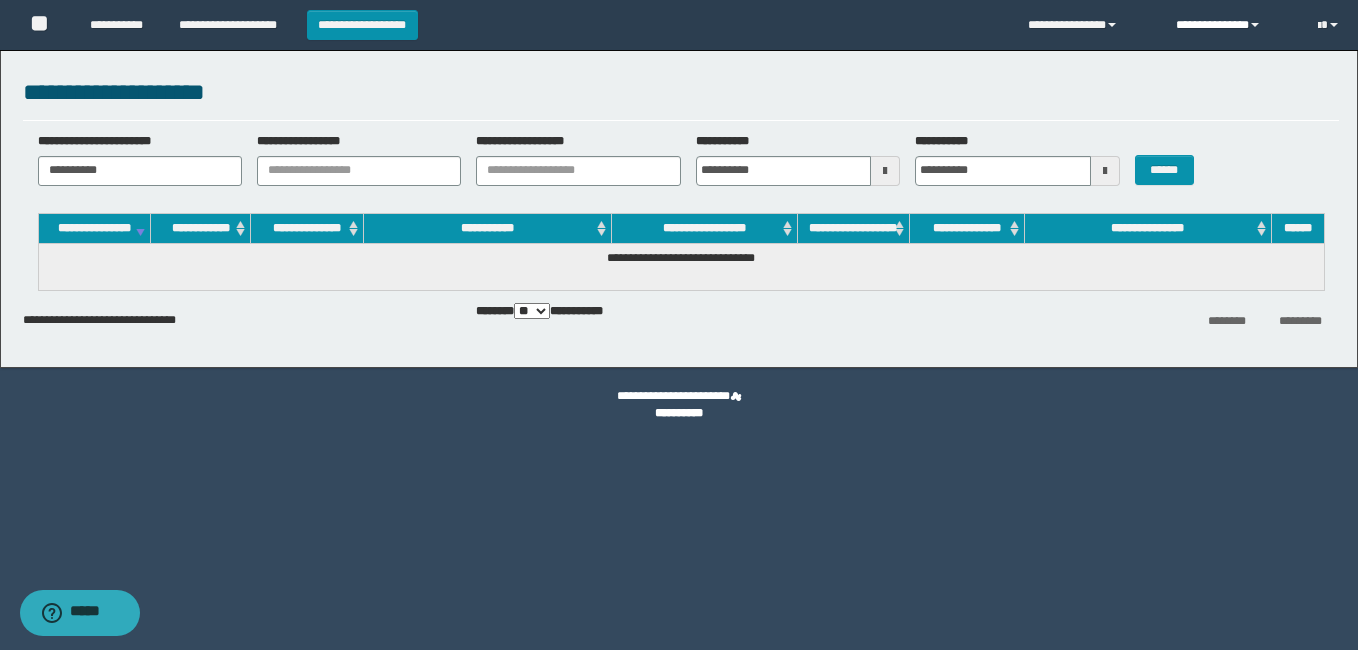 click on "**********" at bounding box center [1231, 25] 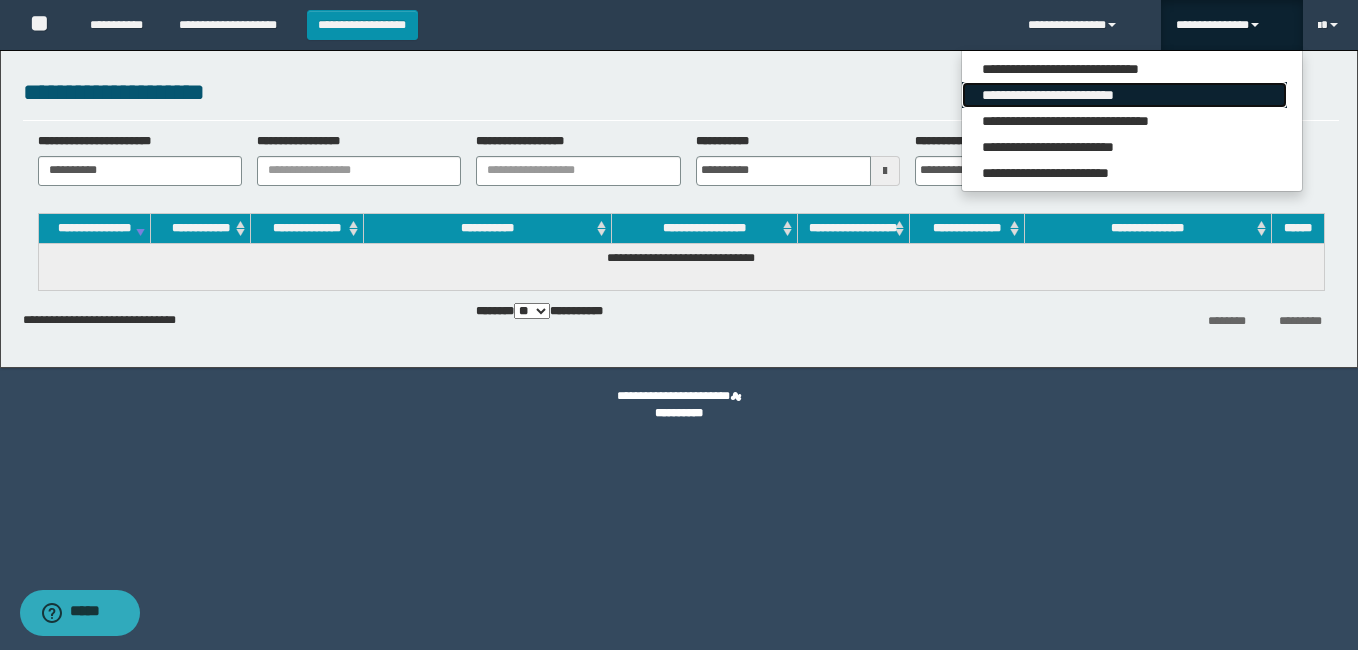 click on "**********" at bounding box center [1124, 95] 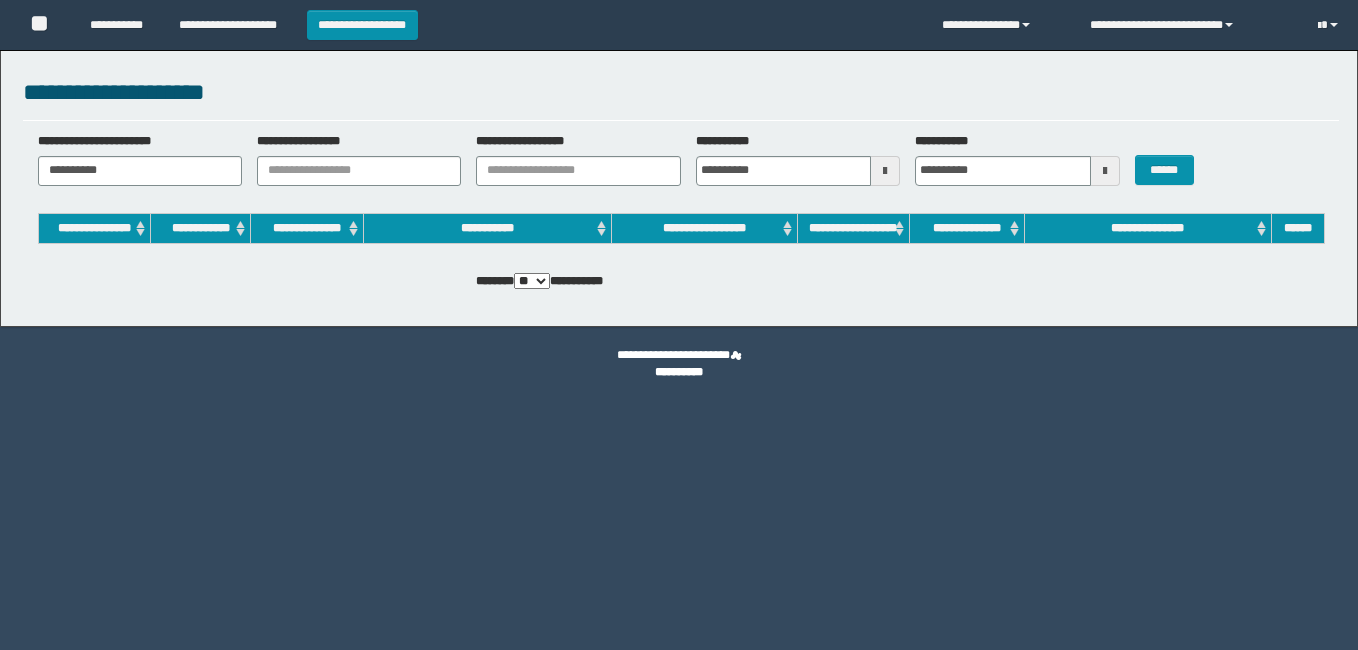 scroll, scrollTop: 0, scrollLeft: 0, axis: both 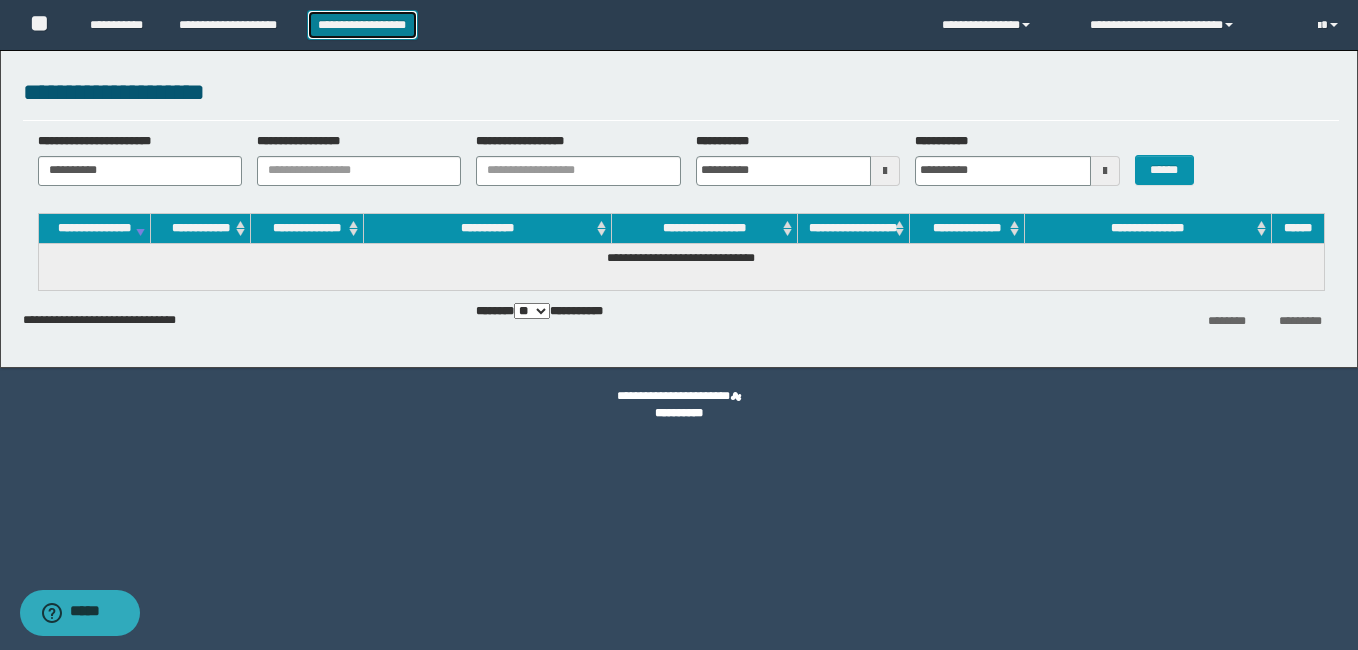 click on "**********" at bounding box center [362, 25] 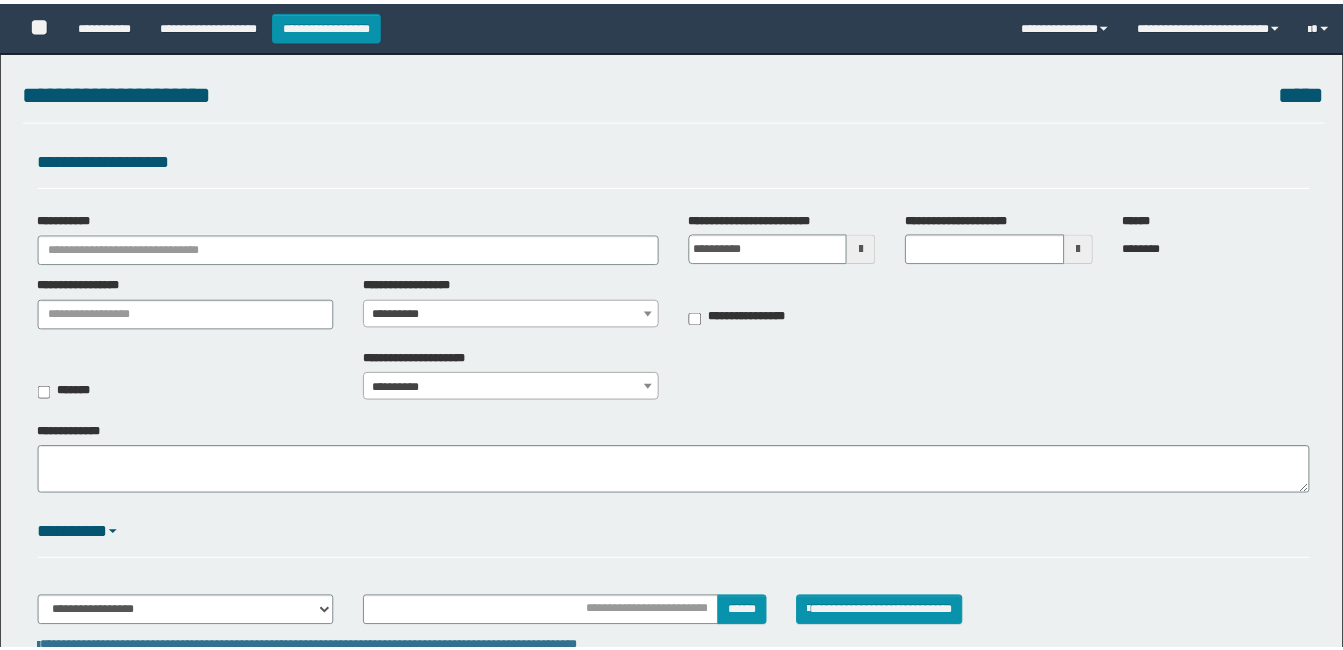 scroll, scrollTop: 0, scrollLeft: 0, axis: both 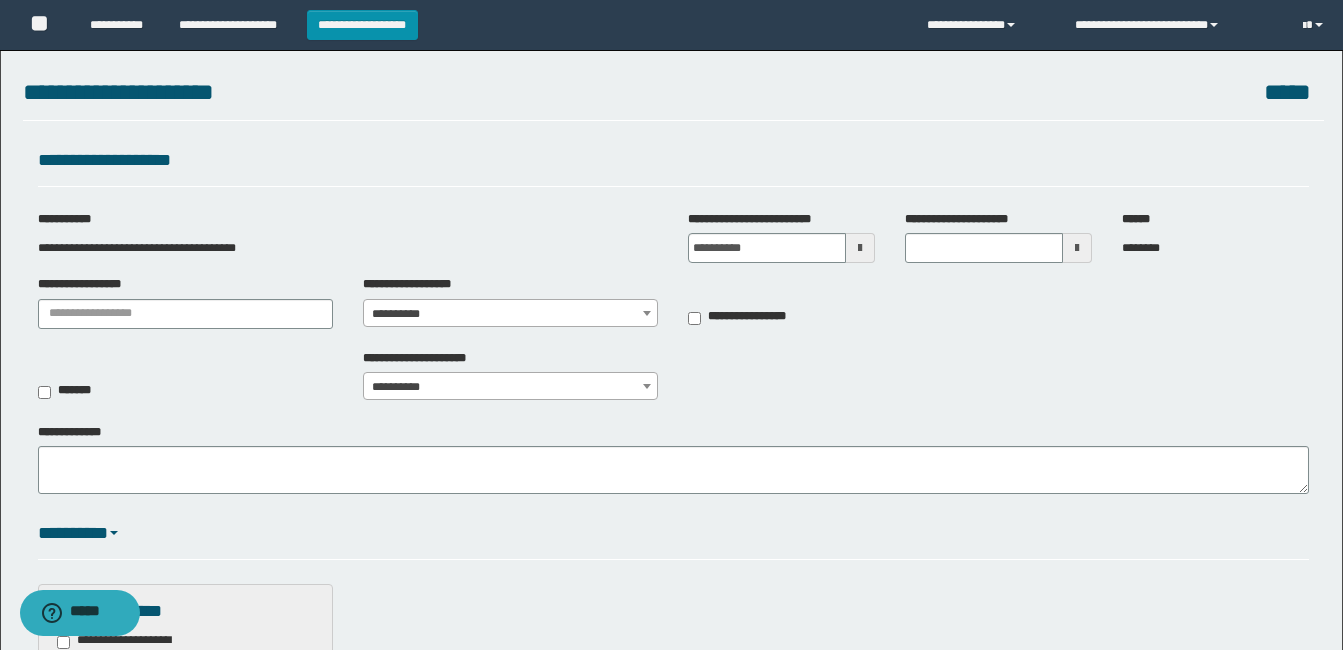 click on "**********" at bounding box center [510, 314] 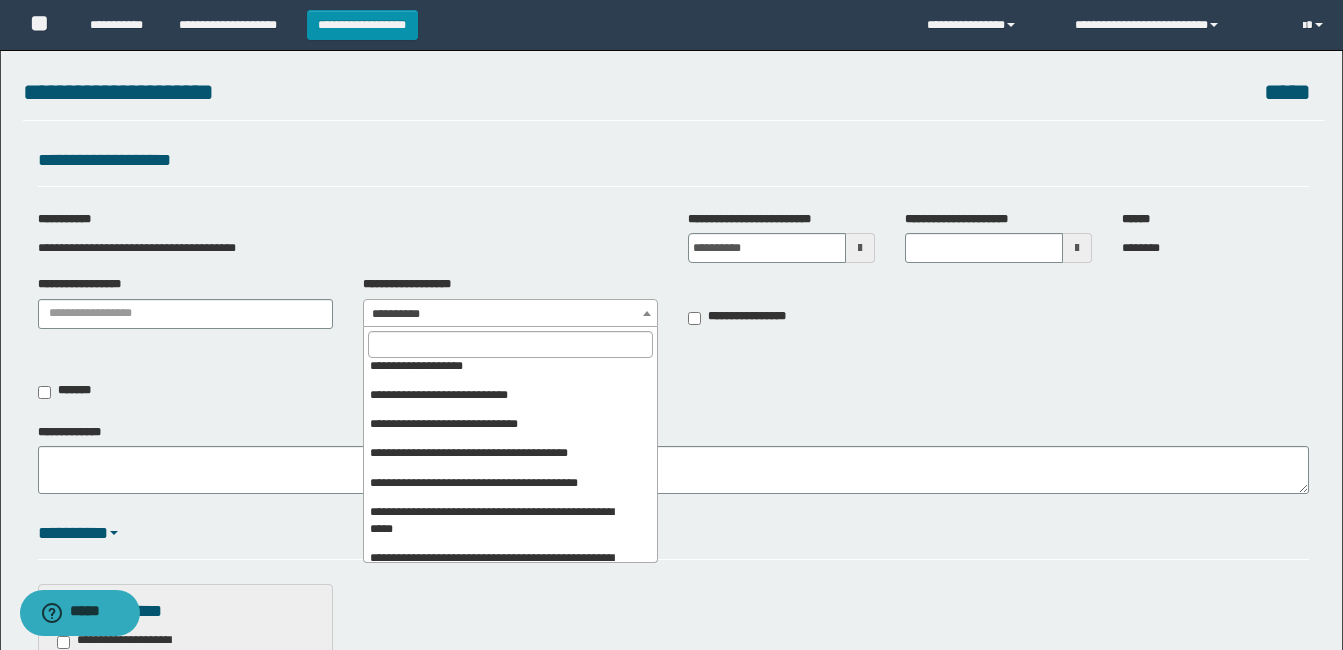 scroll, scrollTop: 671, scrollLeft: 0, axis: vertical 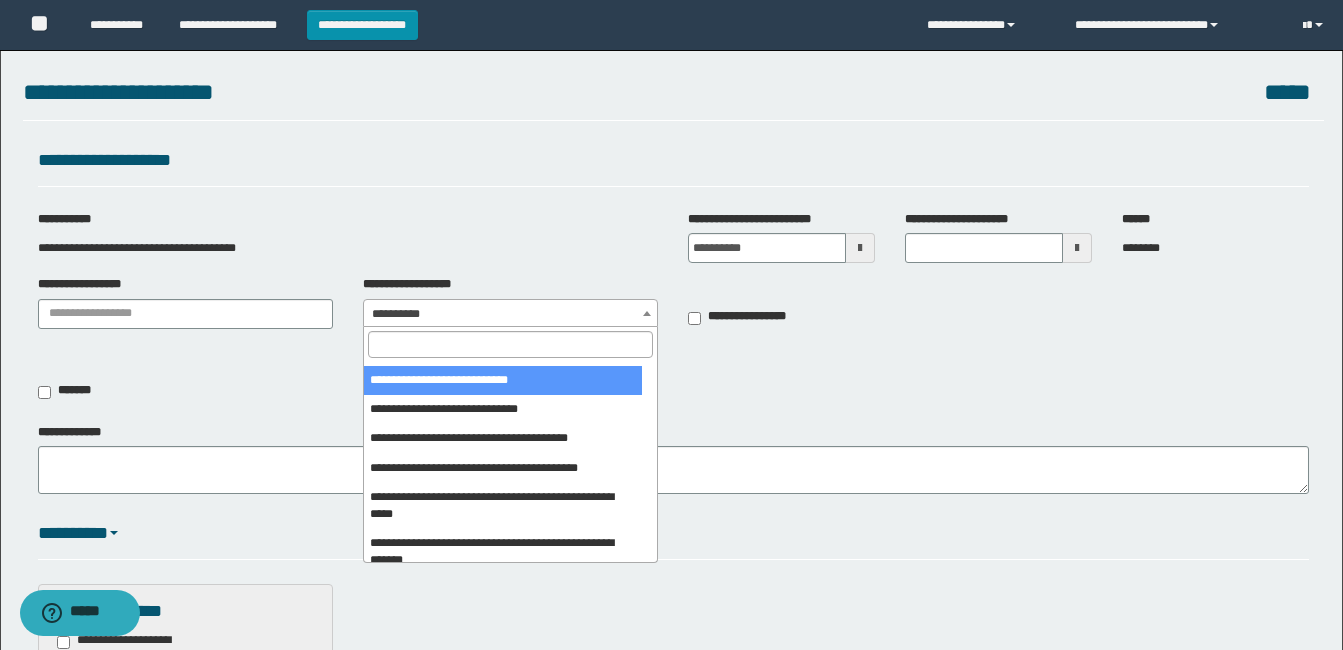 drag, startPoint x: 457, startPoint y: 382, endPoint x: 600, endPoint y: 354, distance: 145.71547 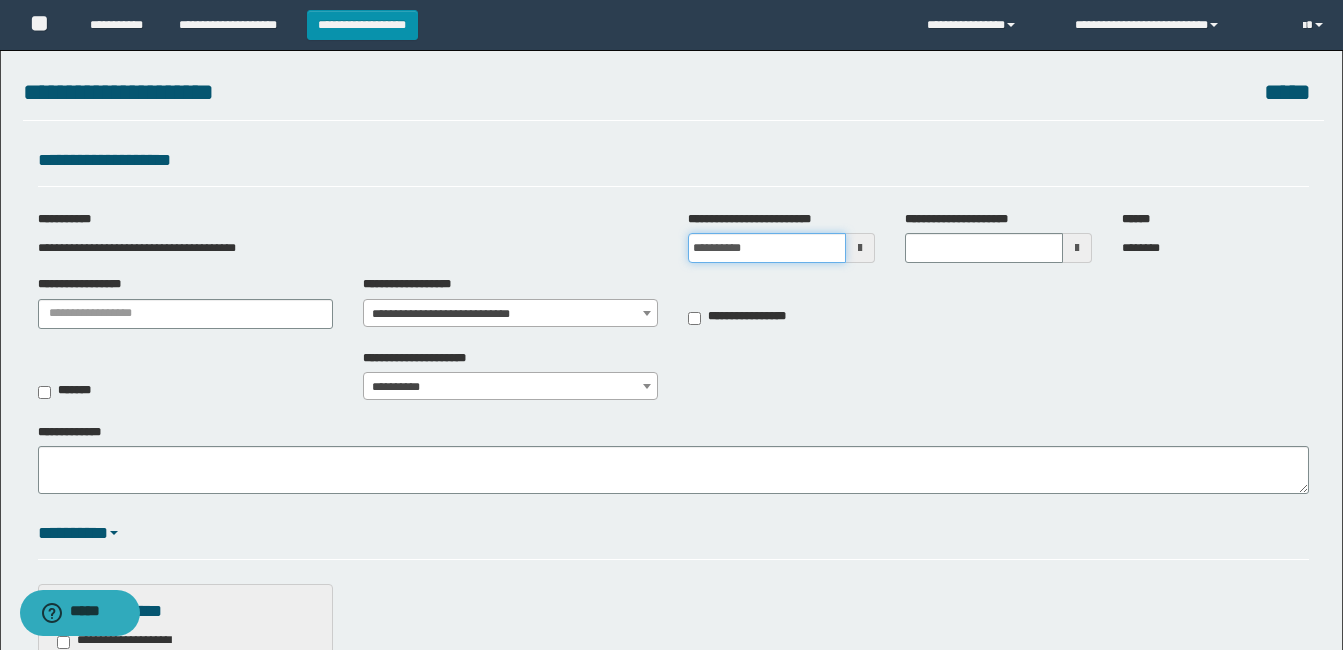 click on "**********" at bounding box center [767, 248] 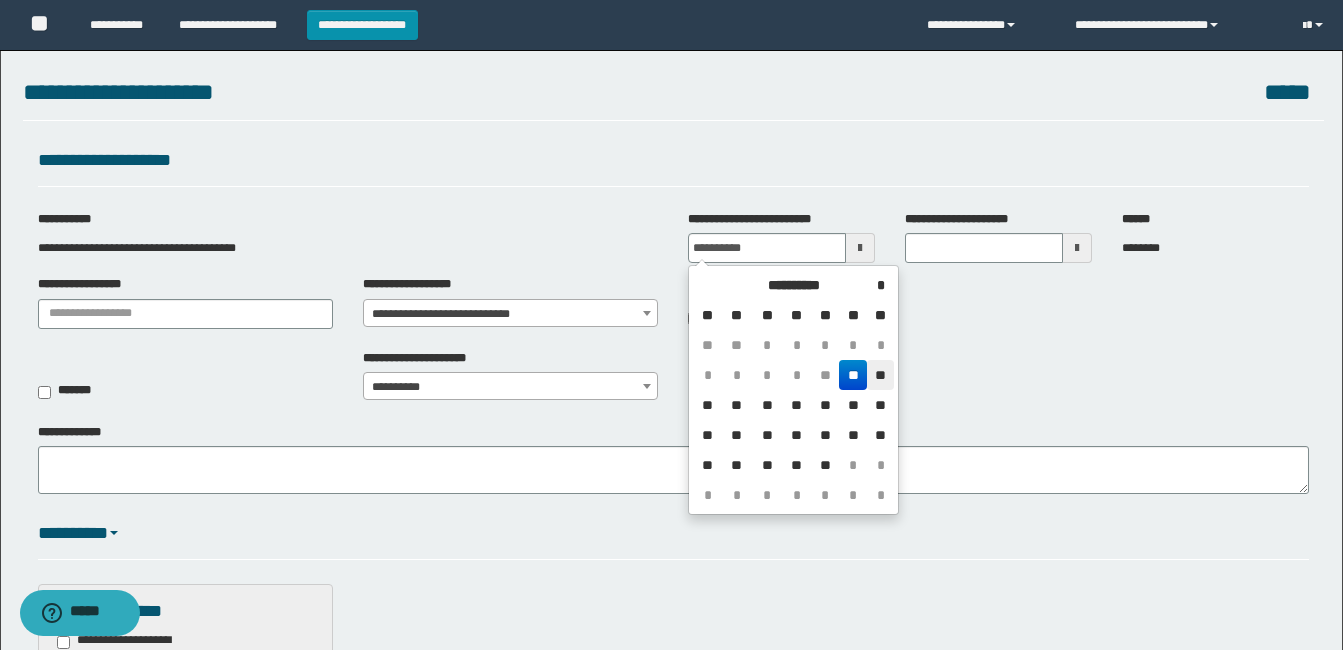 click on "**" at bounding box center (880, 375) 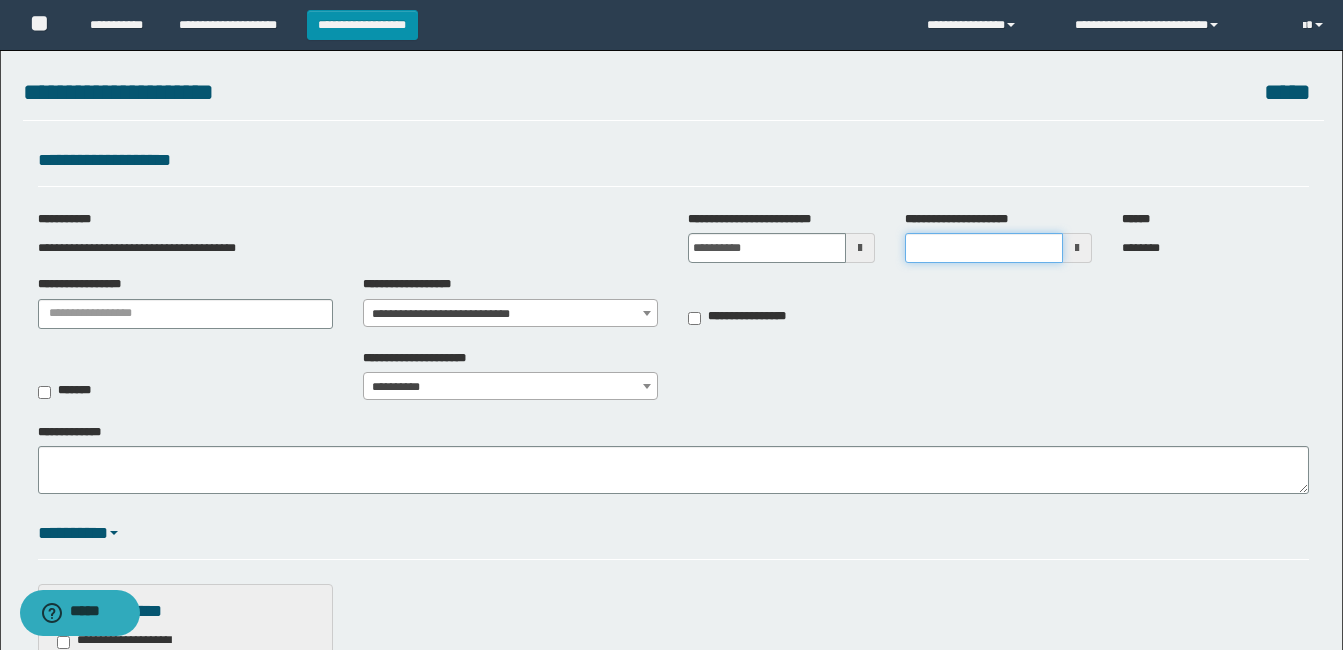 click on "**********" at bounding box center [984, 248] 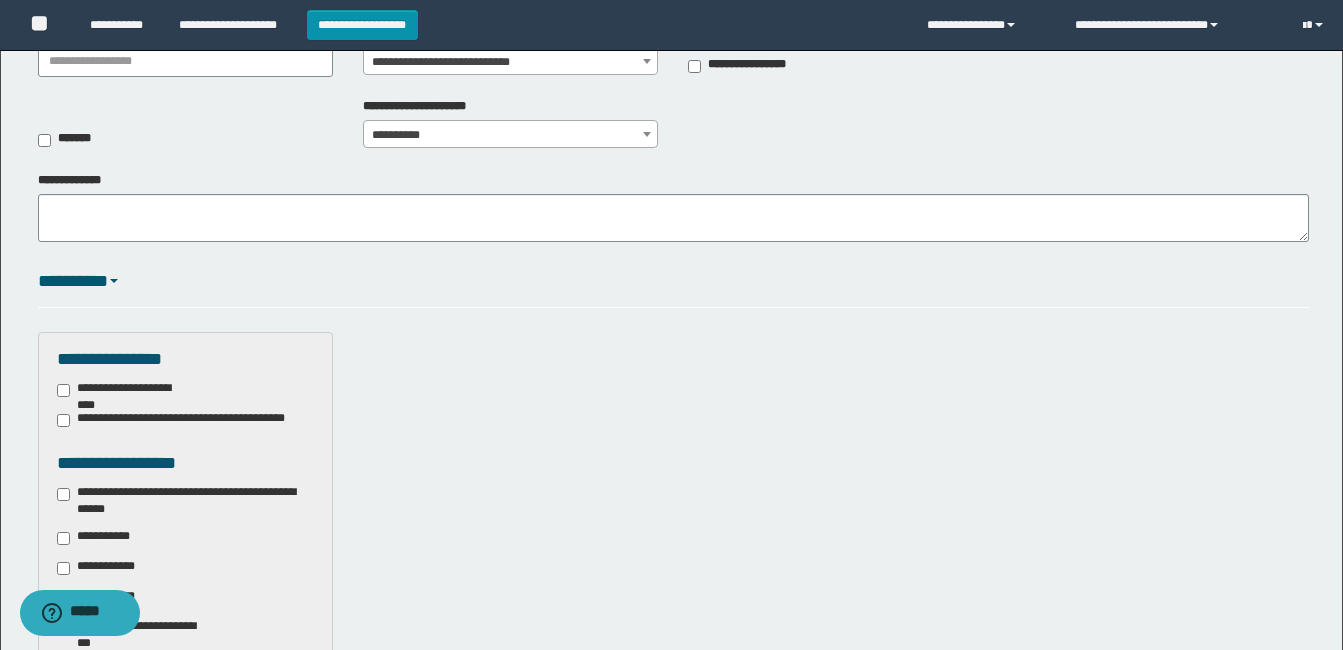scroll, scrollTop: 300, scrollLeft: 0, axis: vertical 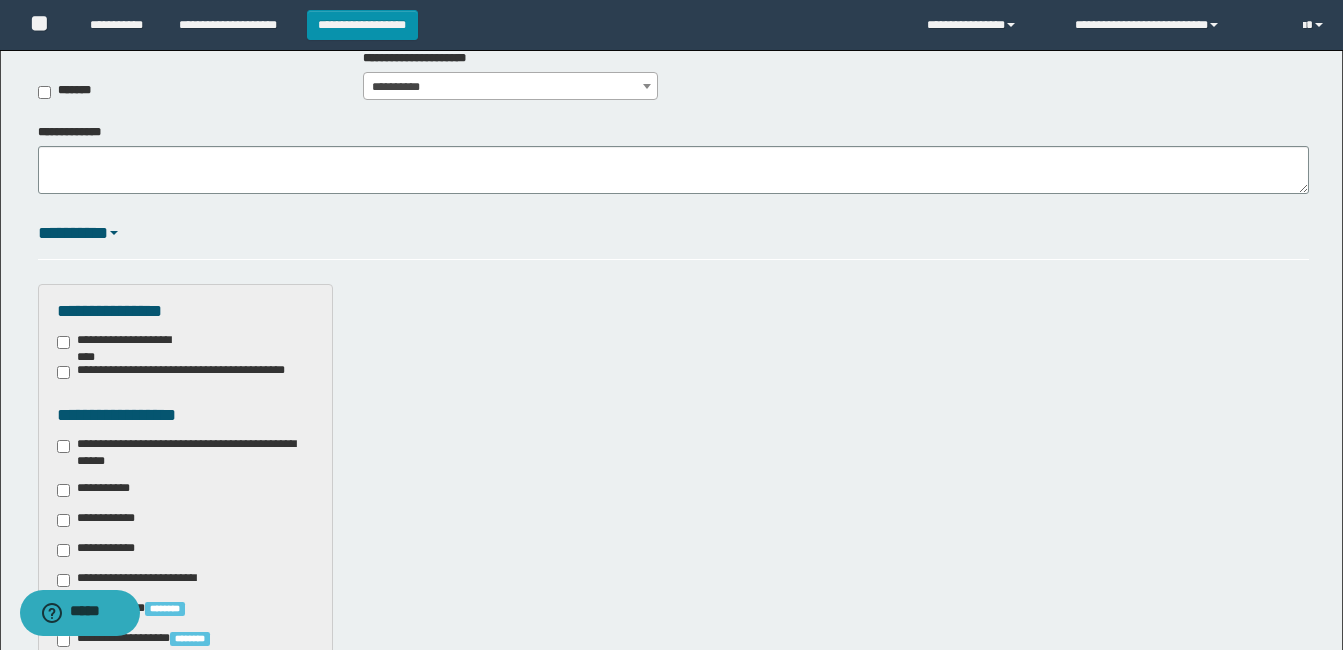 click on "**********" at bounding box center (185, 453) 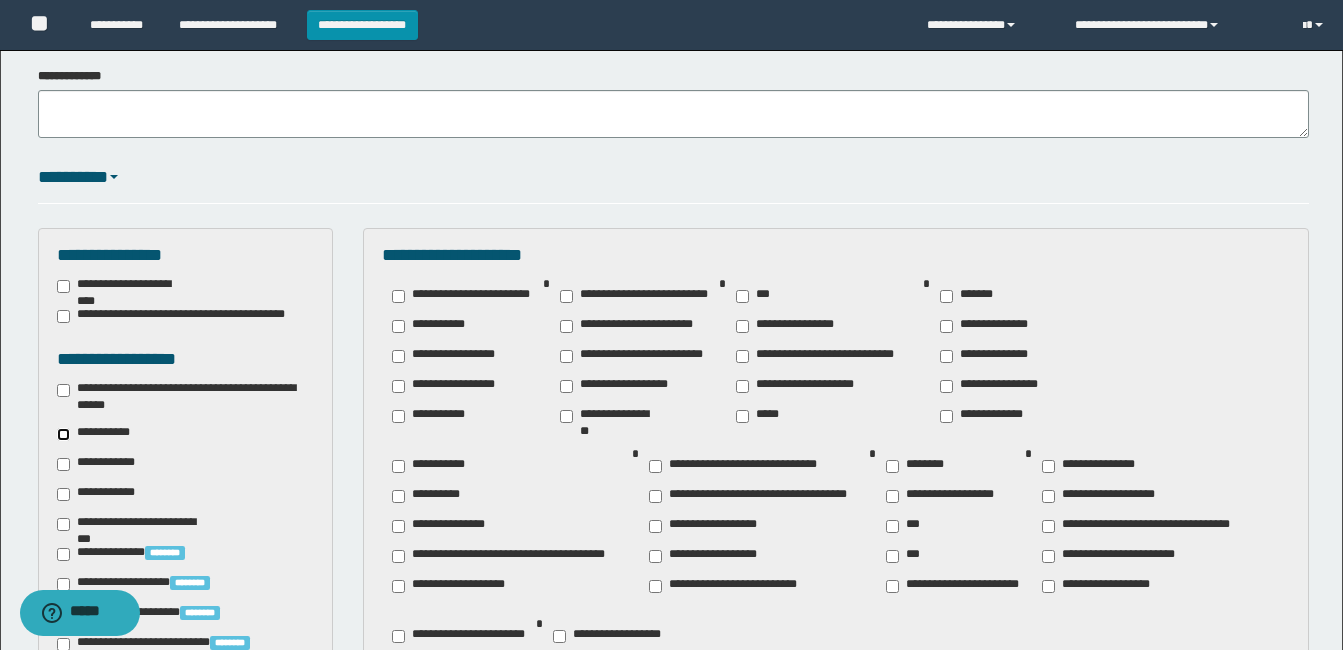 scroll, scrollTop: 400, scrollLeft: 0, axis: vertical 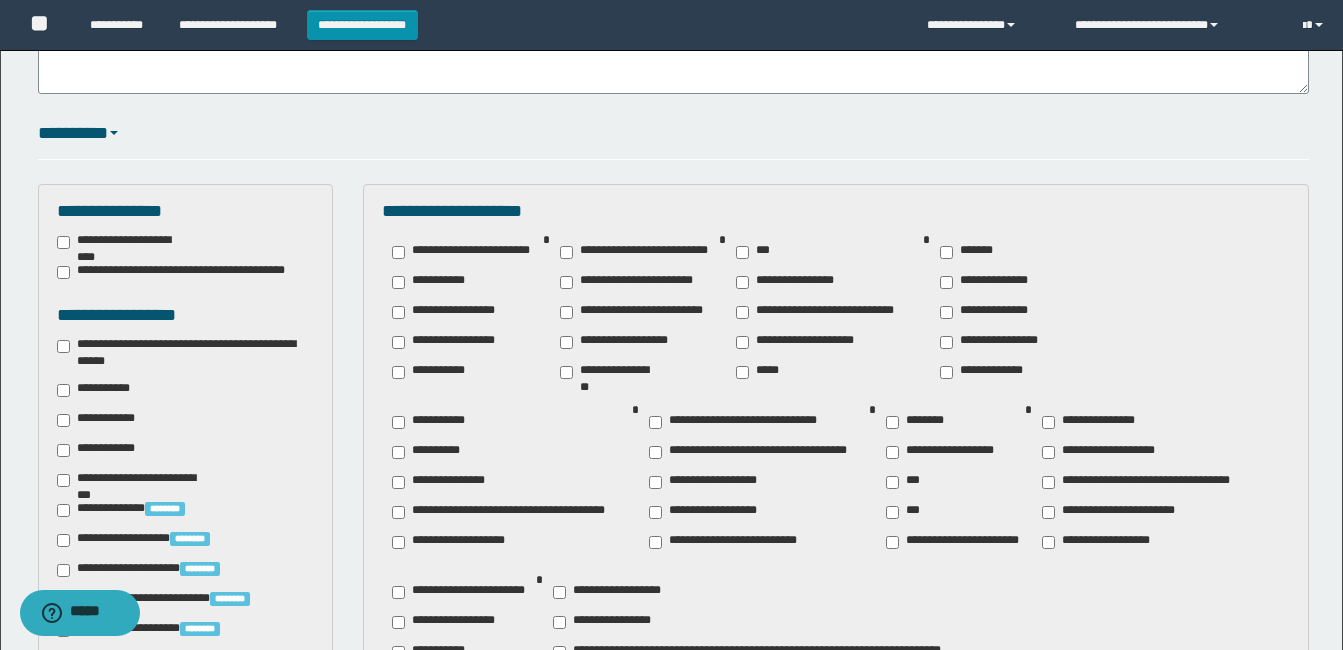 click on "**********" at bounding box center (990, 342) 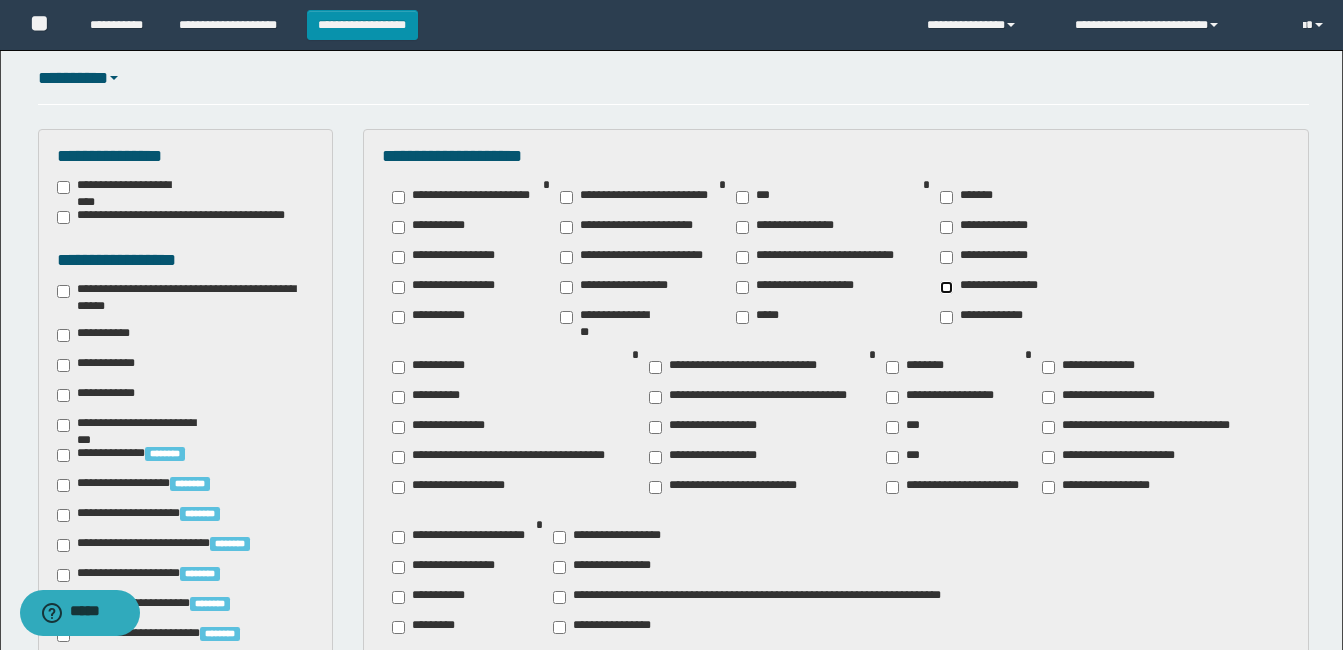 scroll, scrollTop: 500, scrollLeft: 0, axis: vertical 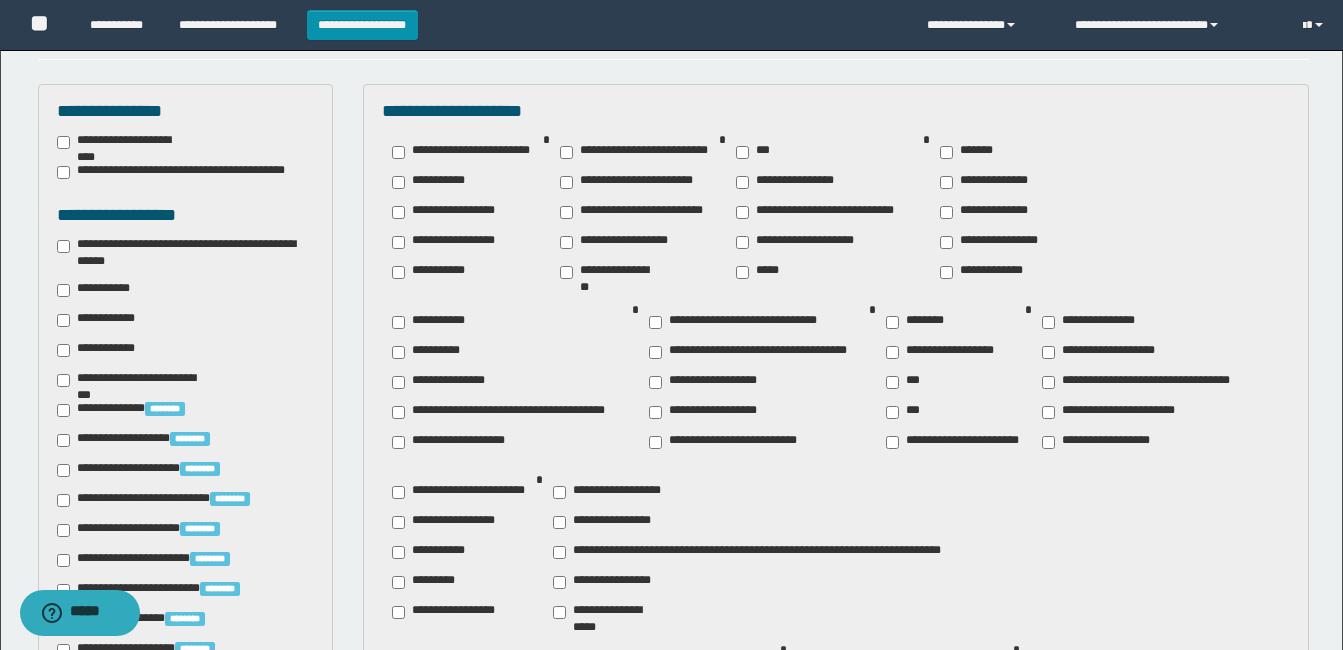 click on "********" at bounding box center [919, 322] 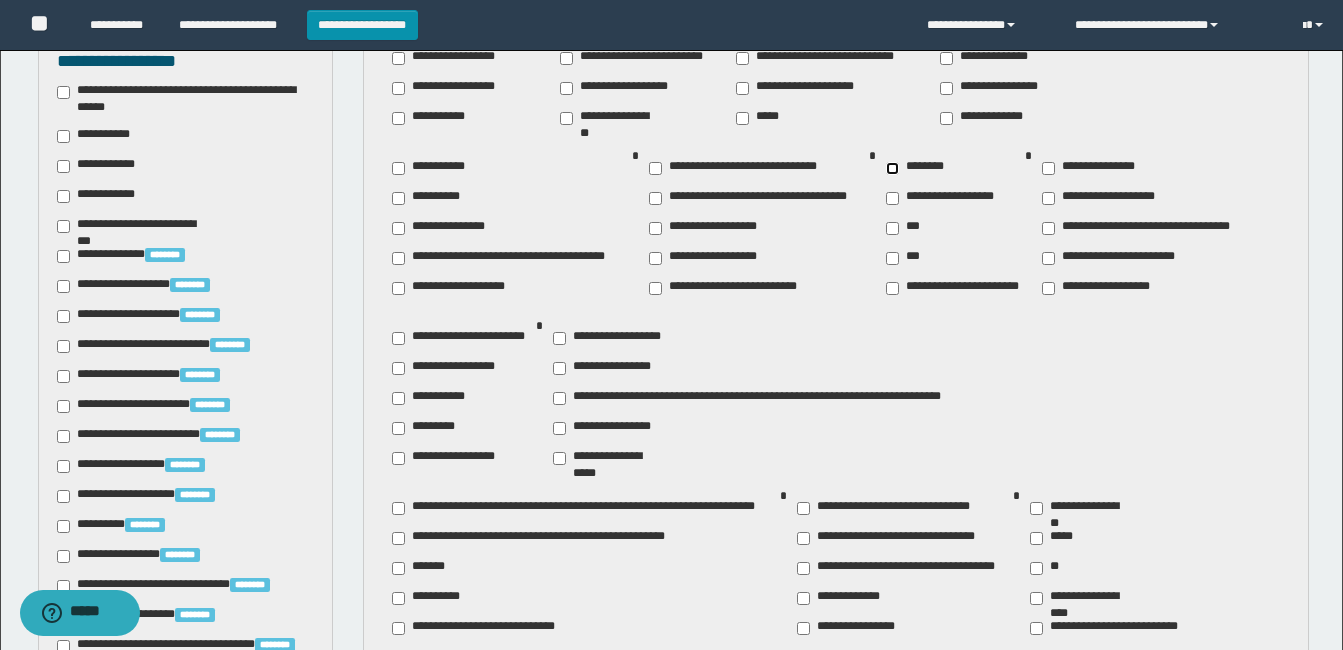 scroll, scrollTop: 700, scrollLeft: 0, axis: vertical 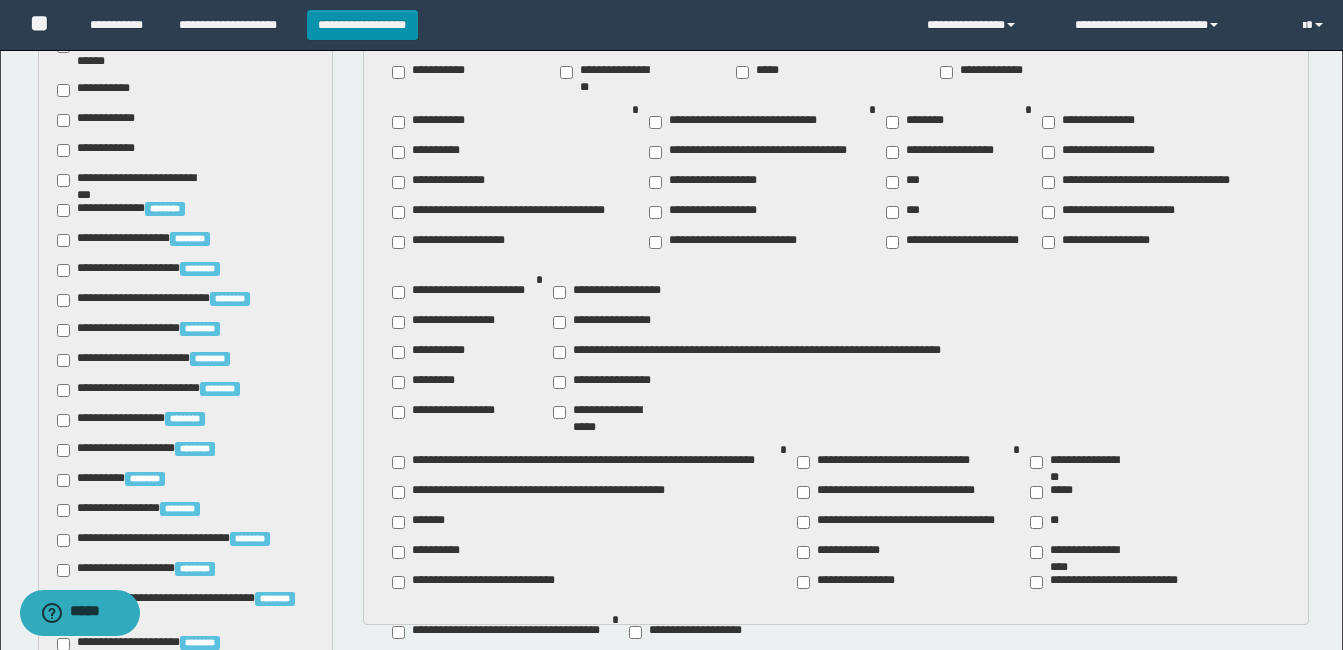 click on "**********" at bounding box center (434, 662) 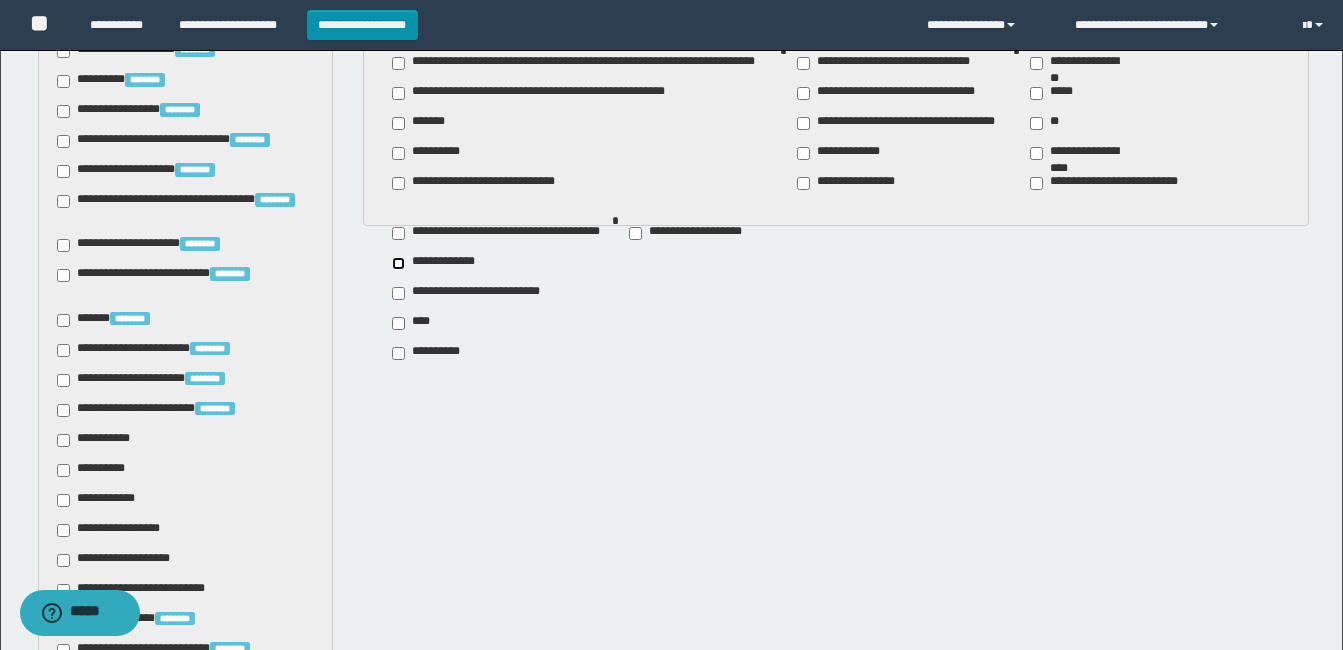 scroll, scrollTop: 1100, scrollLeft: 0, axis: vertical 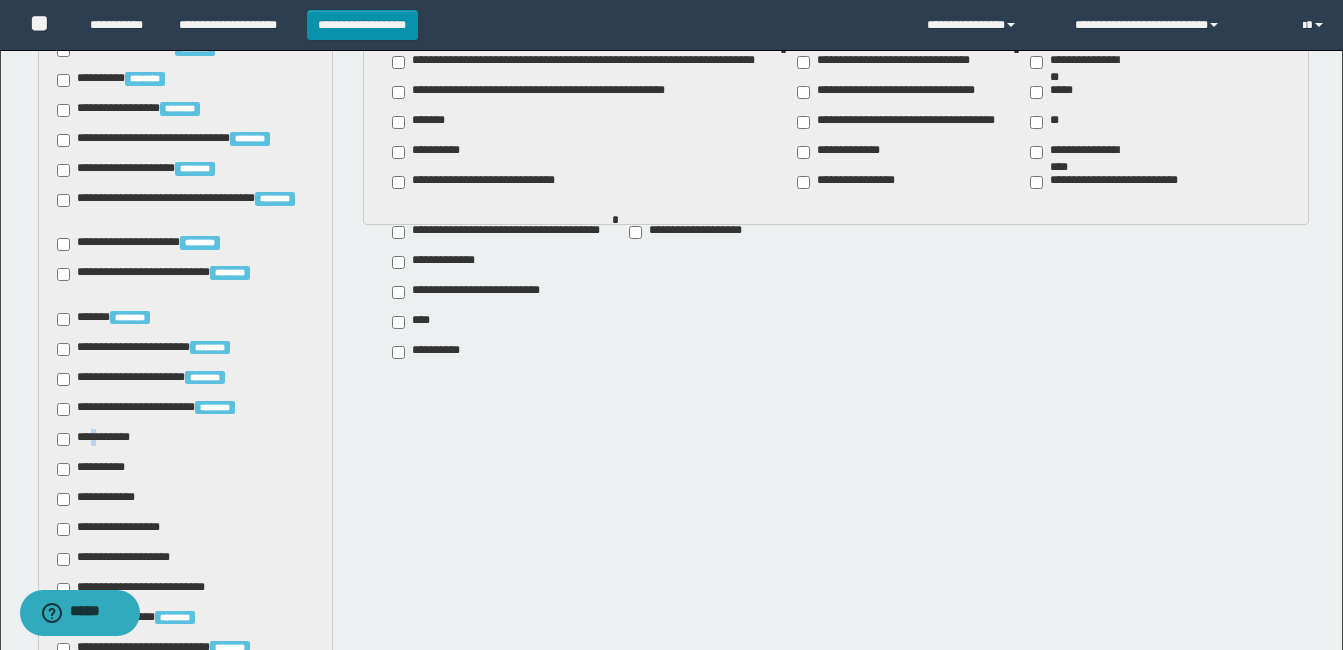 click on "**********" at bounding box center [97, 439] 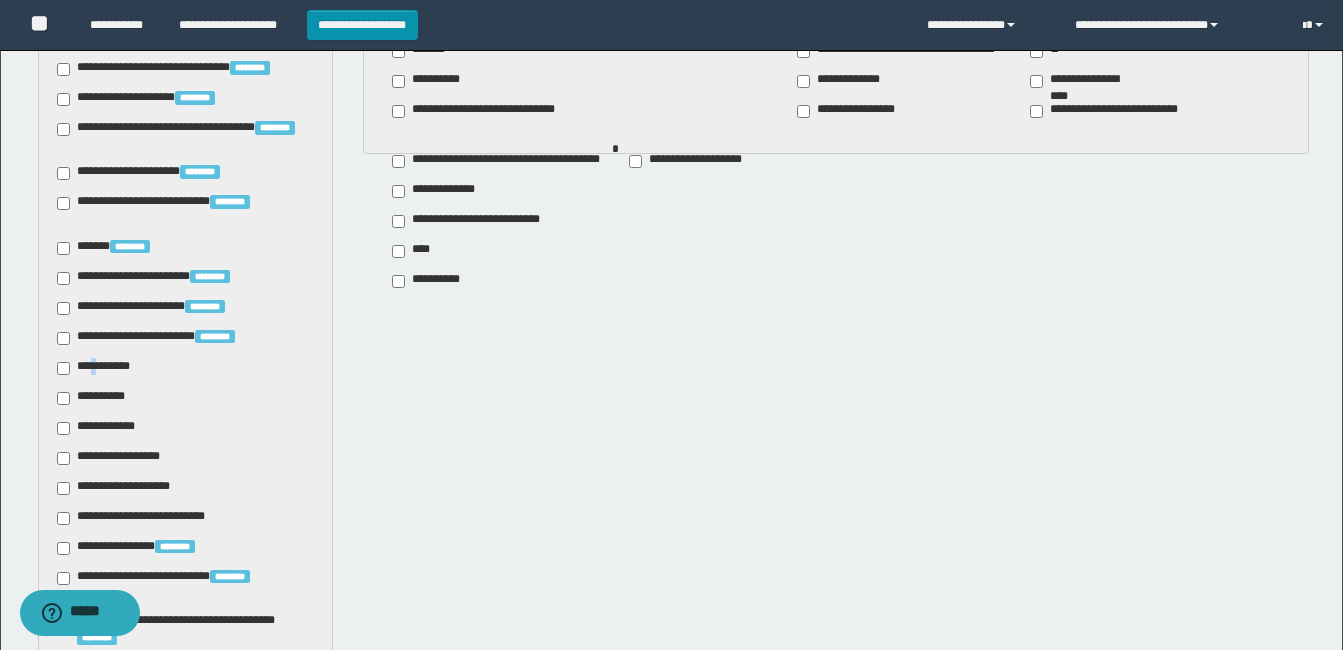 scroll, scrollTop: 1200, scrollLeft: 0, axis: vertical 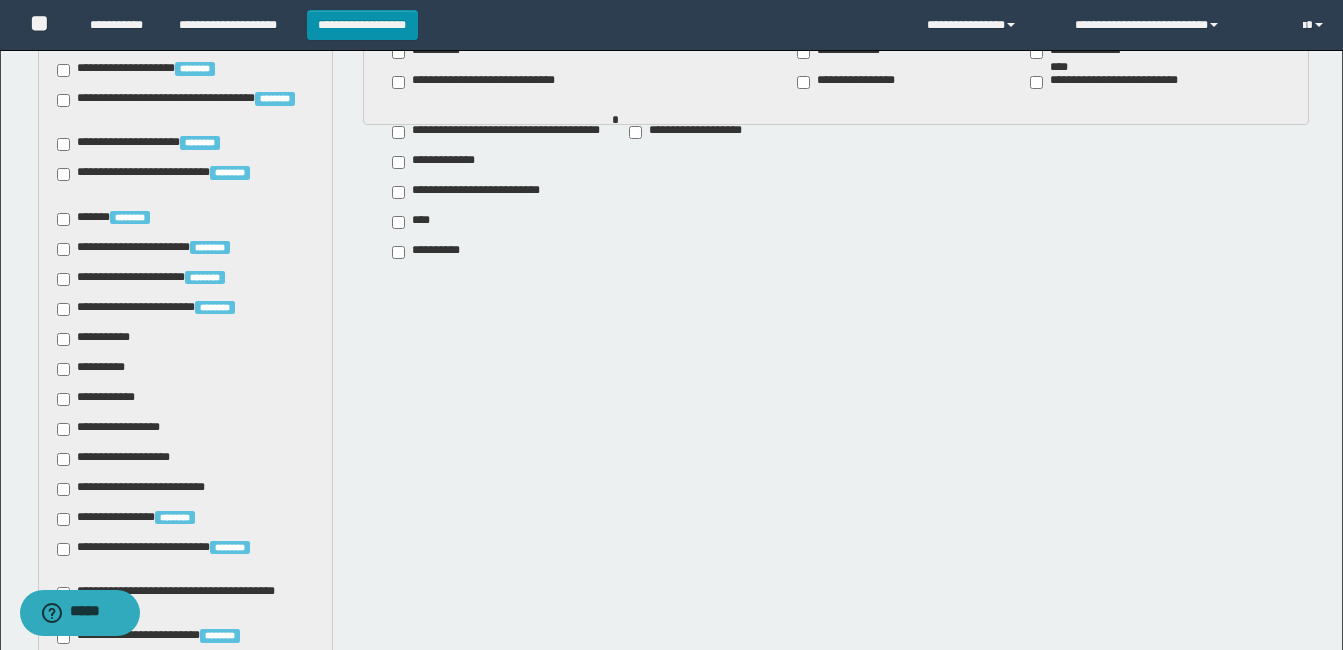 click on "**********" at bounding box center (97, 369) 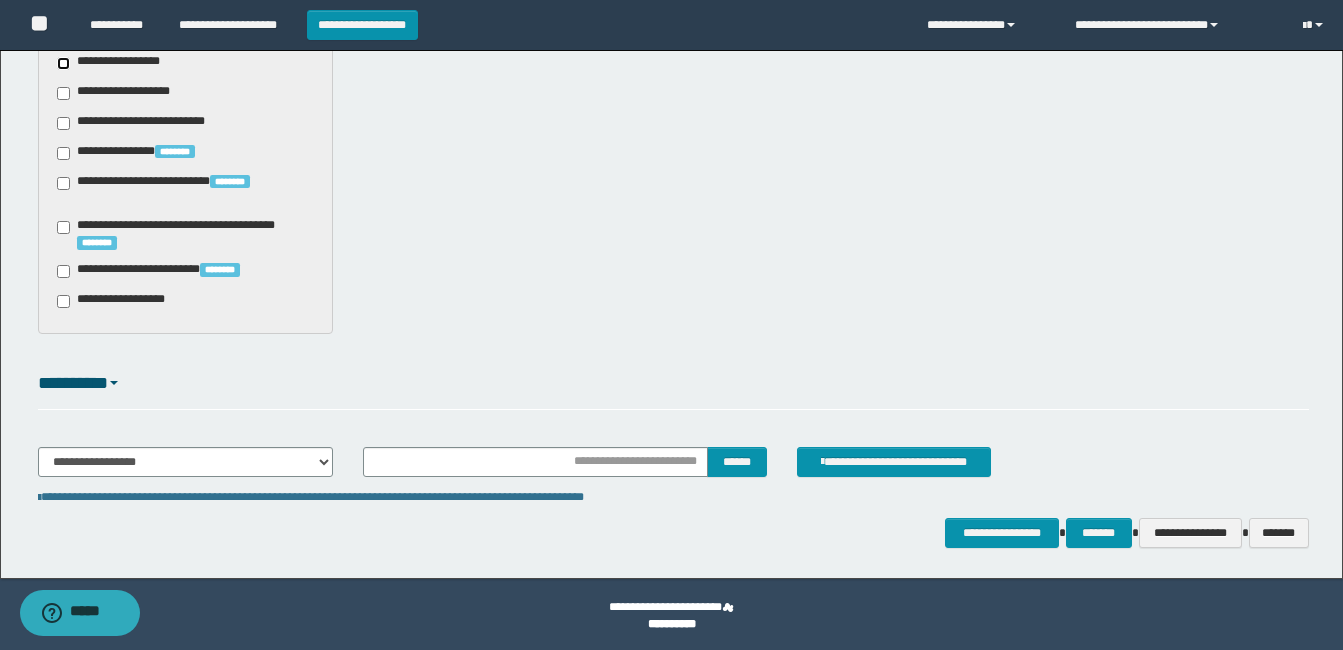 scroll, scrollTop: 1569, scrollLeft: 0, axis: vertical 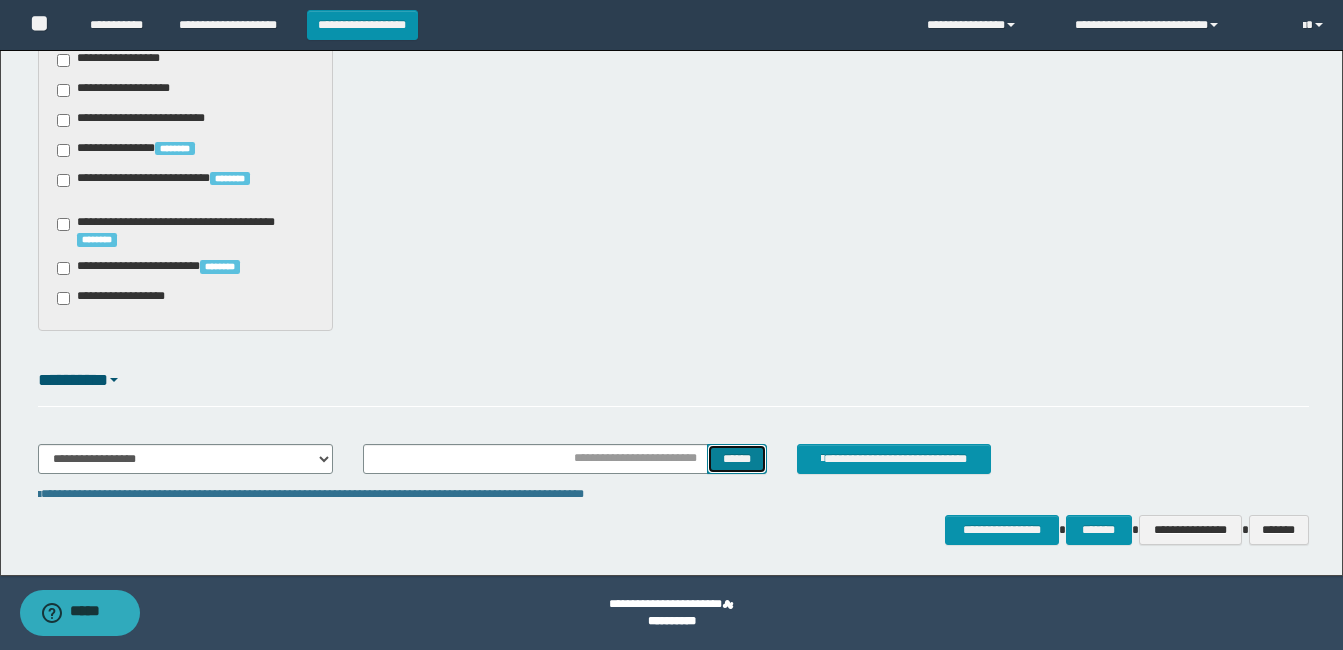 click on "******" at bounding box center [736, 459] 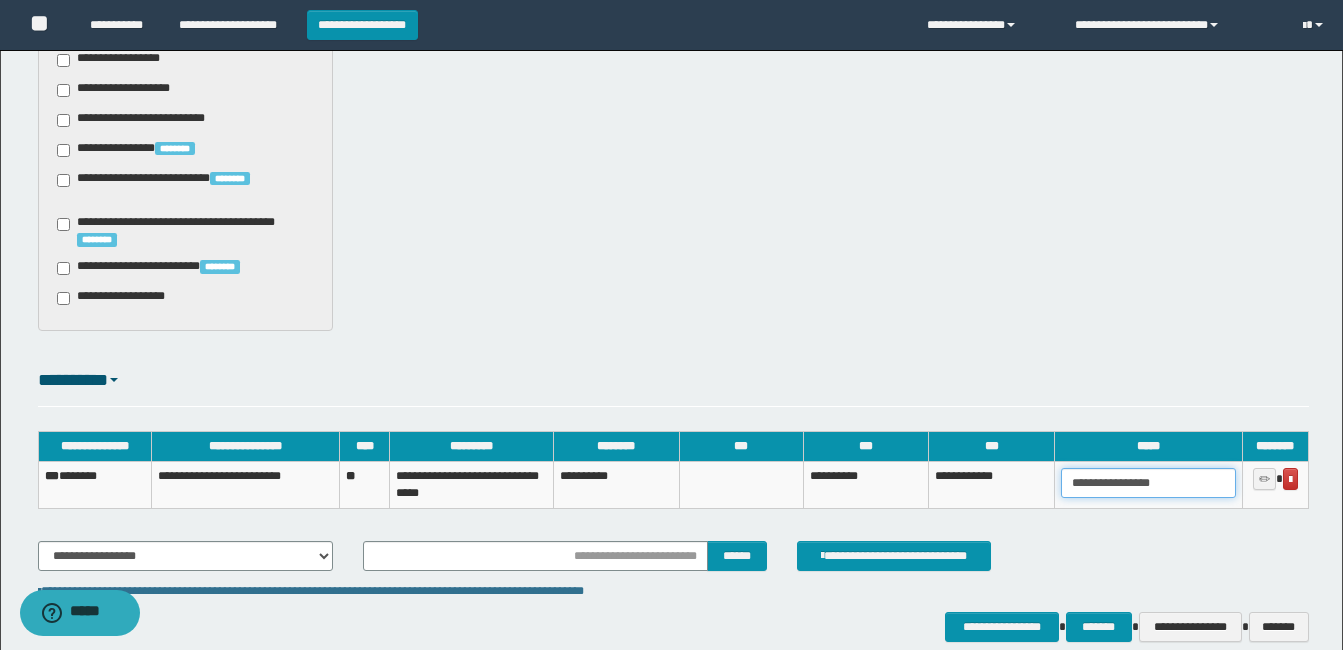 drag, startPoint x: 1214, startPoint y: 481, endPoint x: 1022, endPoint y: 481, distance: 192 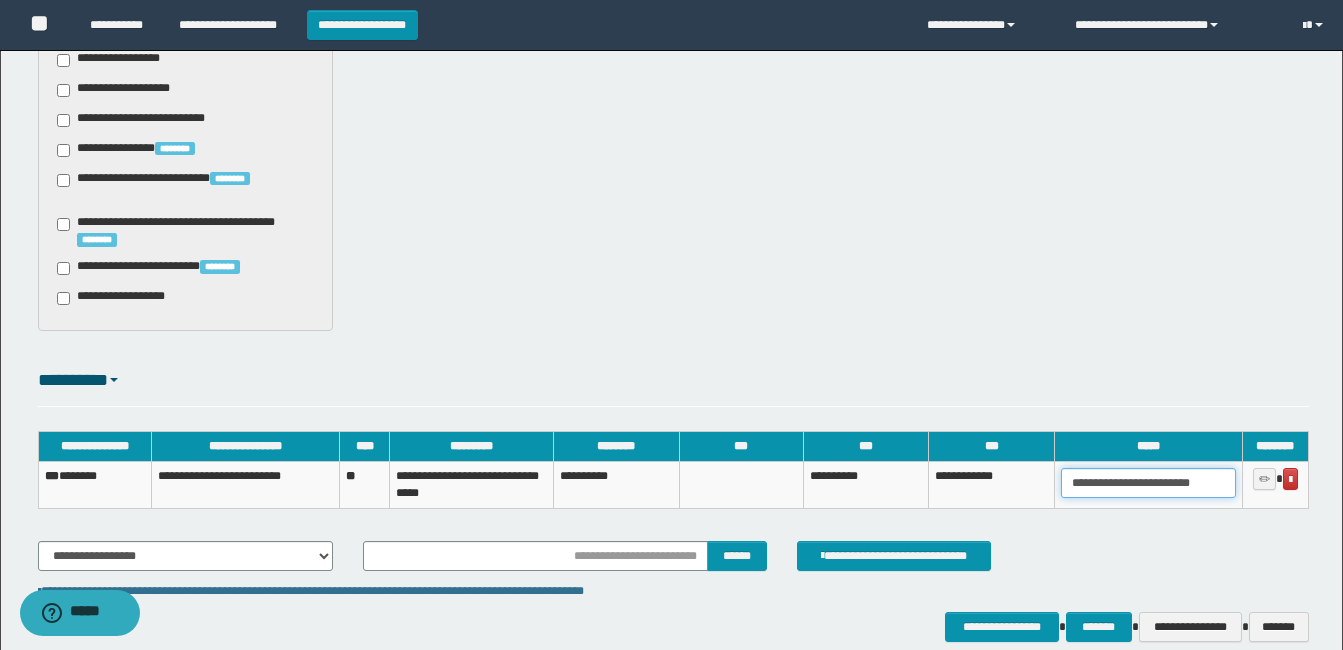 scroll, scrollTop: 0, scrollLeft: 33, axis: horizontal 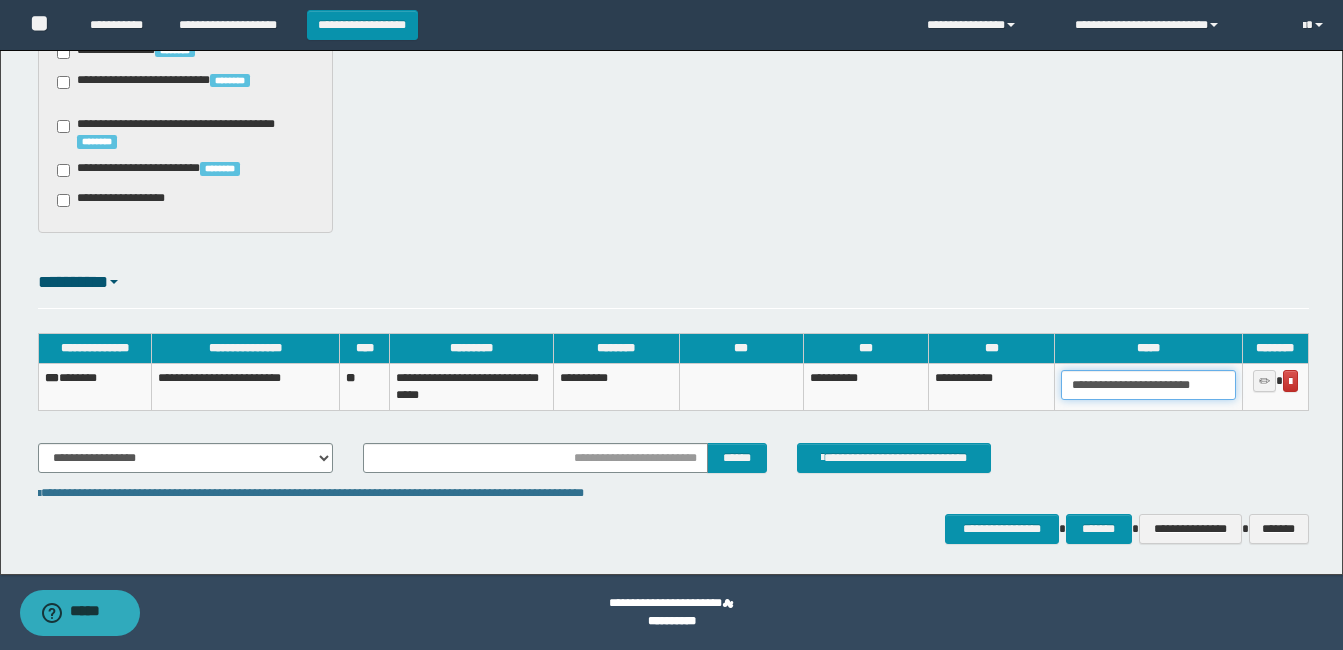 type on "**********" 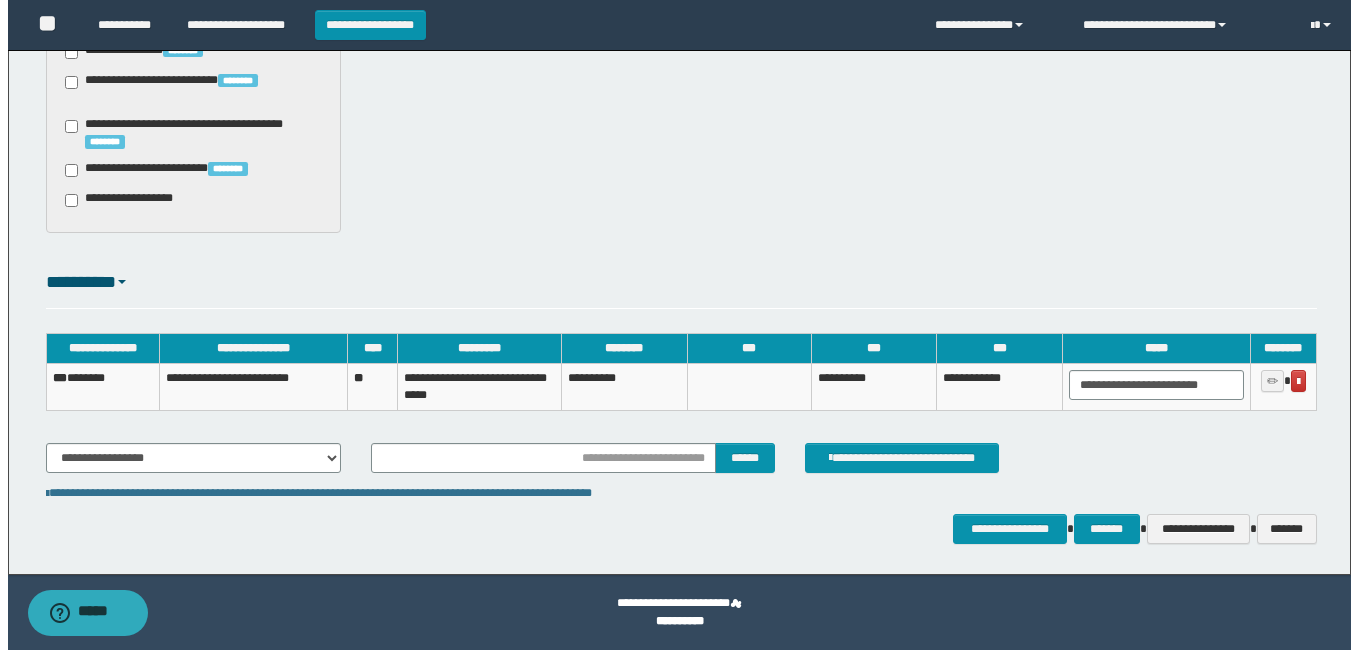 scroll, scrollTop: 0, scrollLeft: 0, axis: both 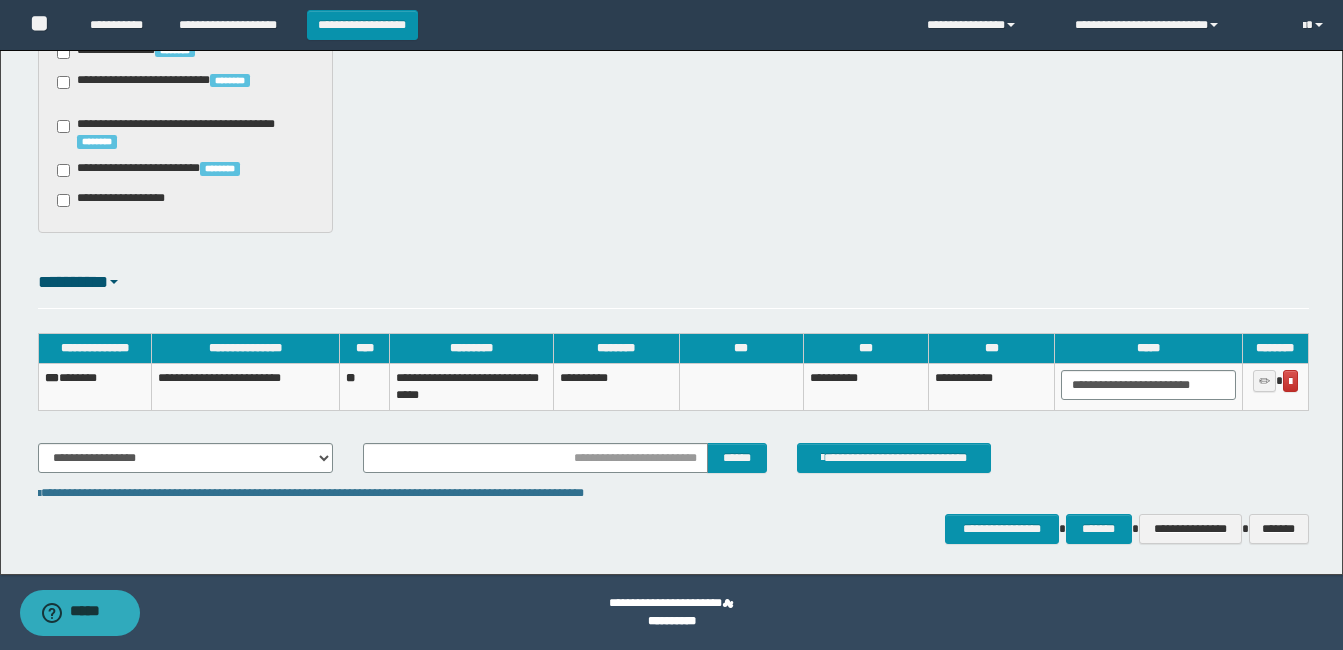click on "**********" at bounding box center [671, -526] 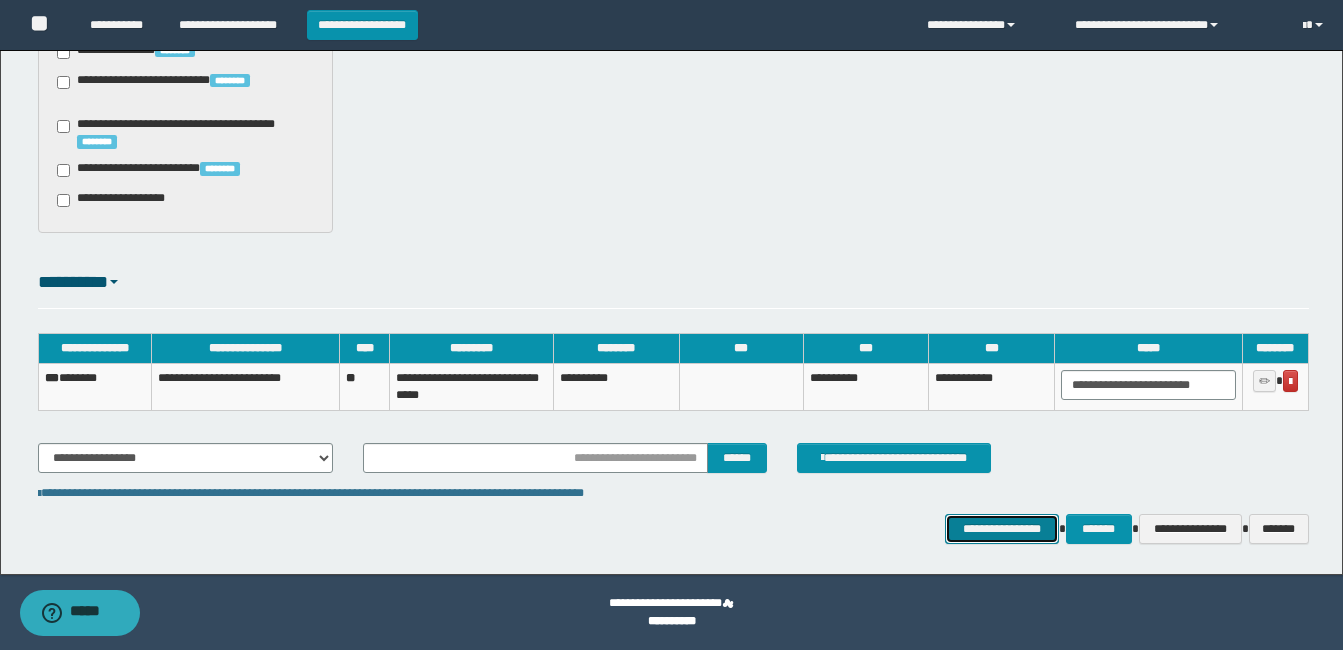 click on "**********" at bounding box center (1001, 529) 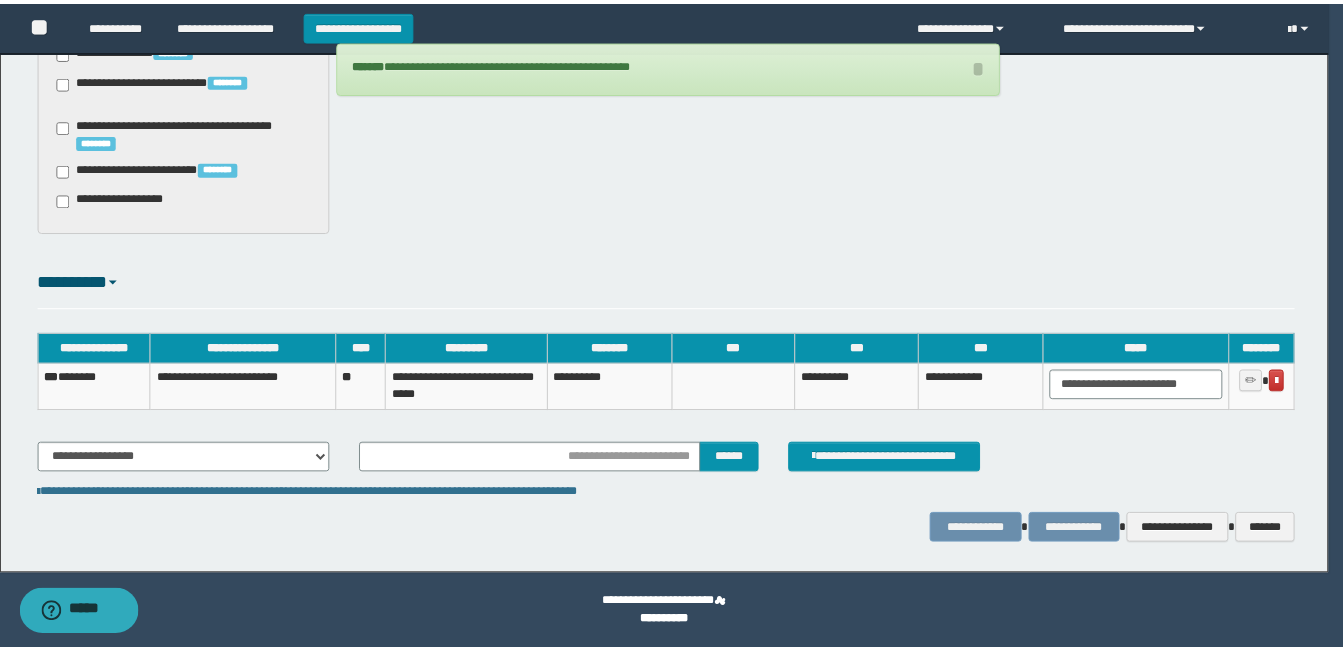 scroll, scrollTop: 1652, scrollLeft: 0, axis: vertical 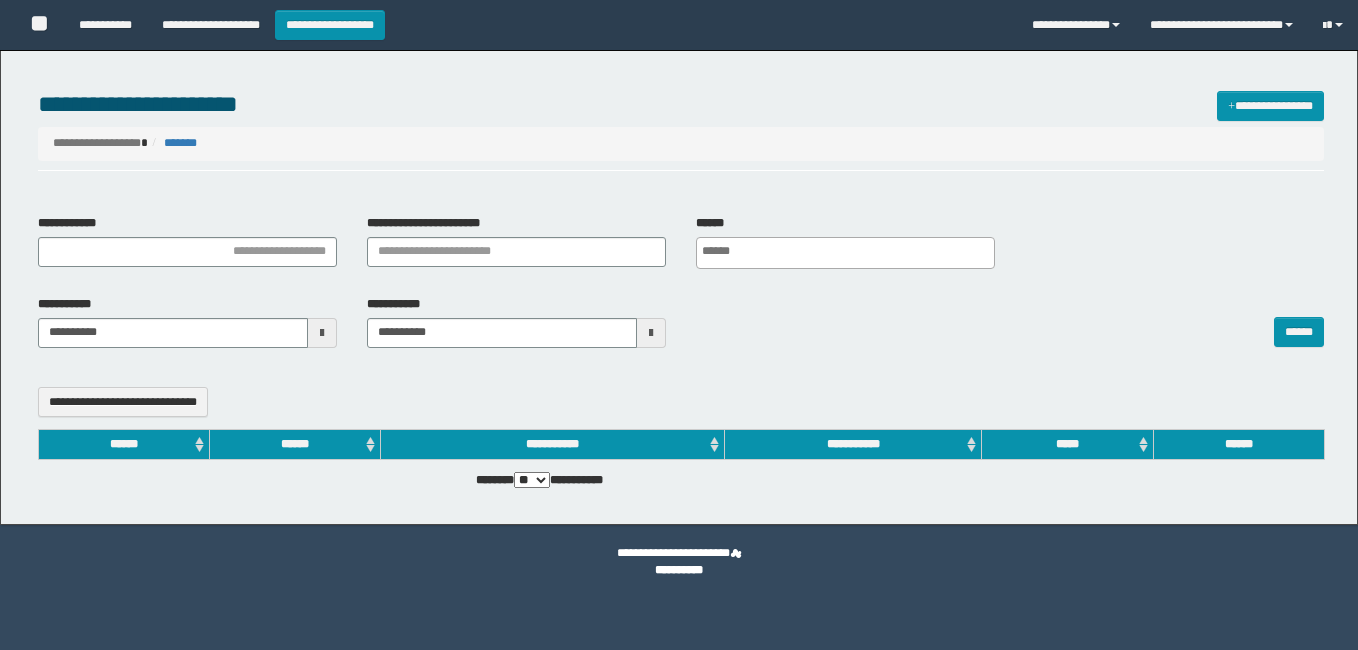 select 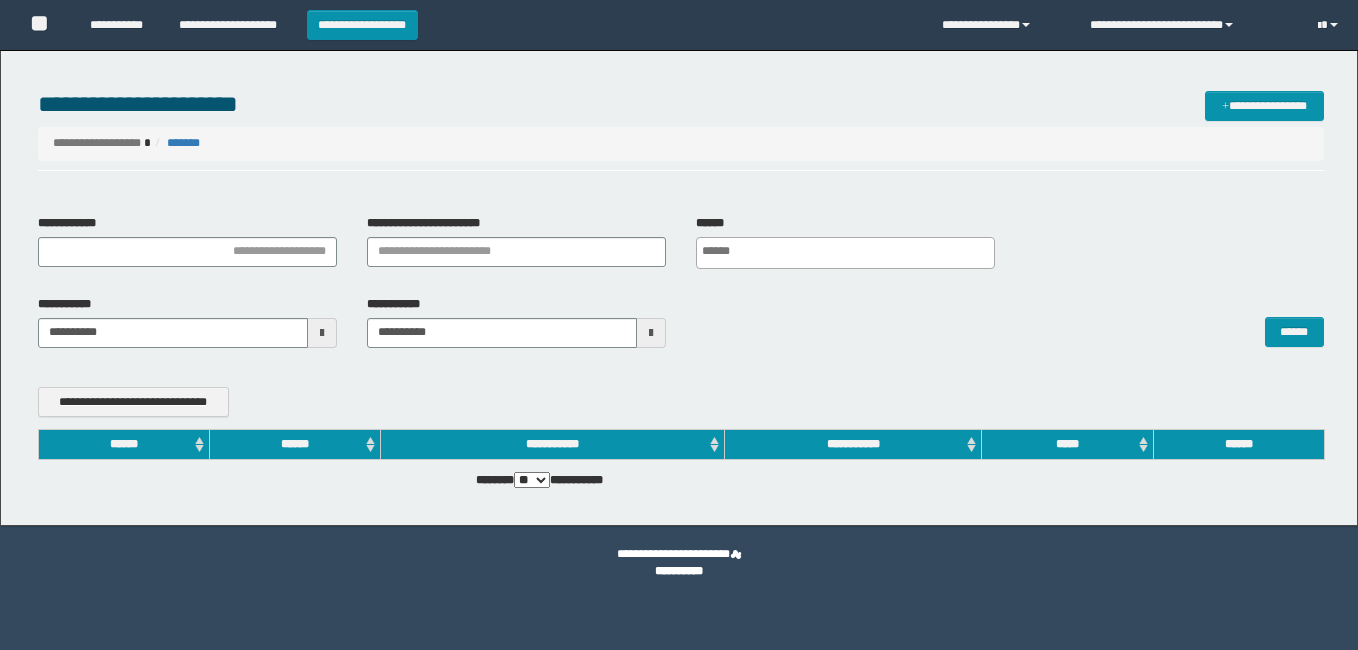 scroll, scrollTop: 0, scrollLeft: 0, axis: both 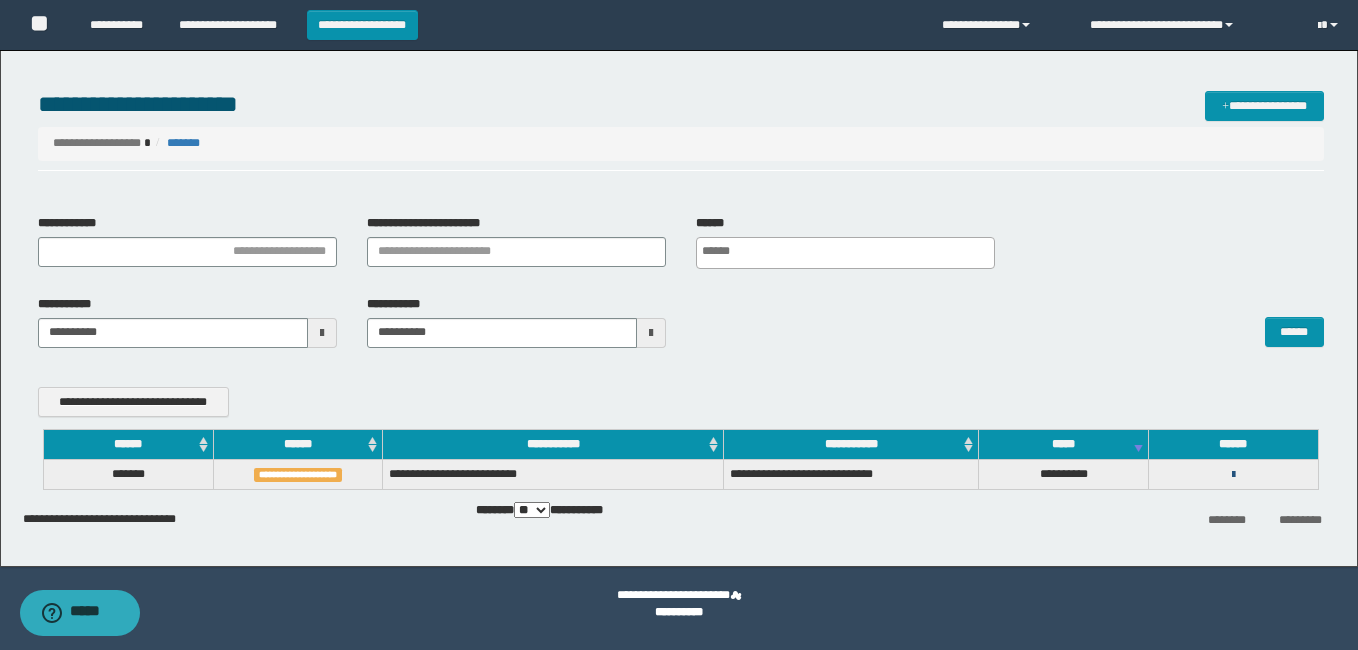 click at bounding box center (1233, 475) 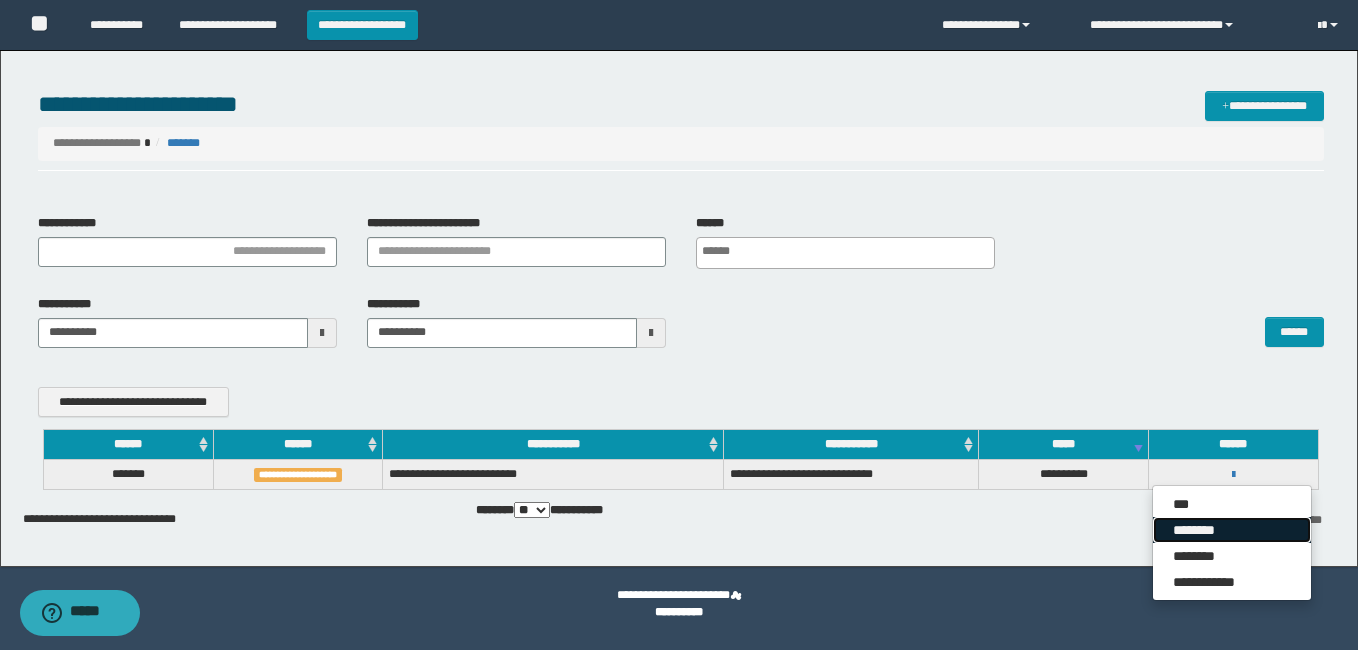 click on "********" at bounding box center [1232, 530] 